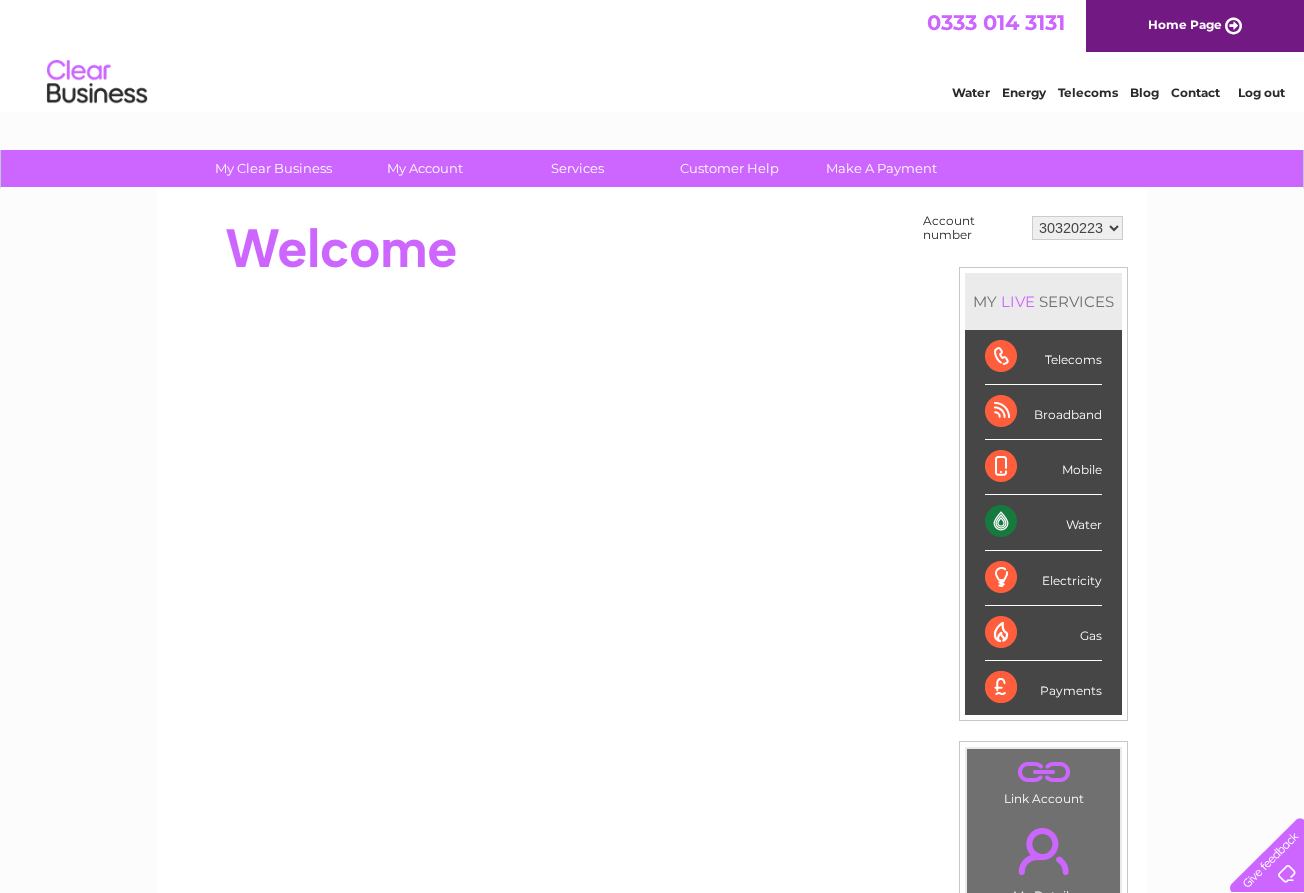 scroll, scrollTop: 0, scrollLeft: 0, axis: both 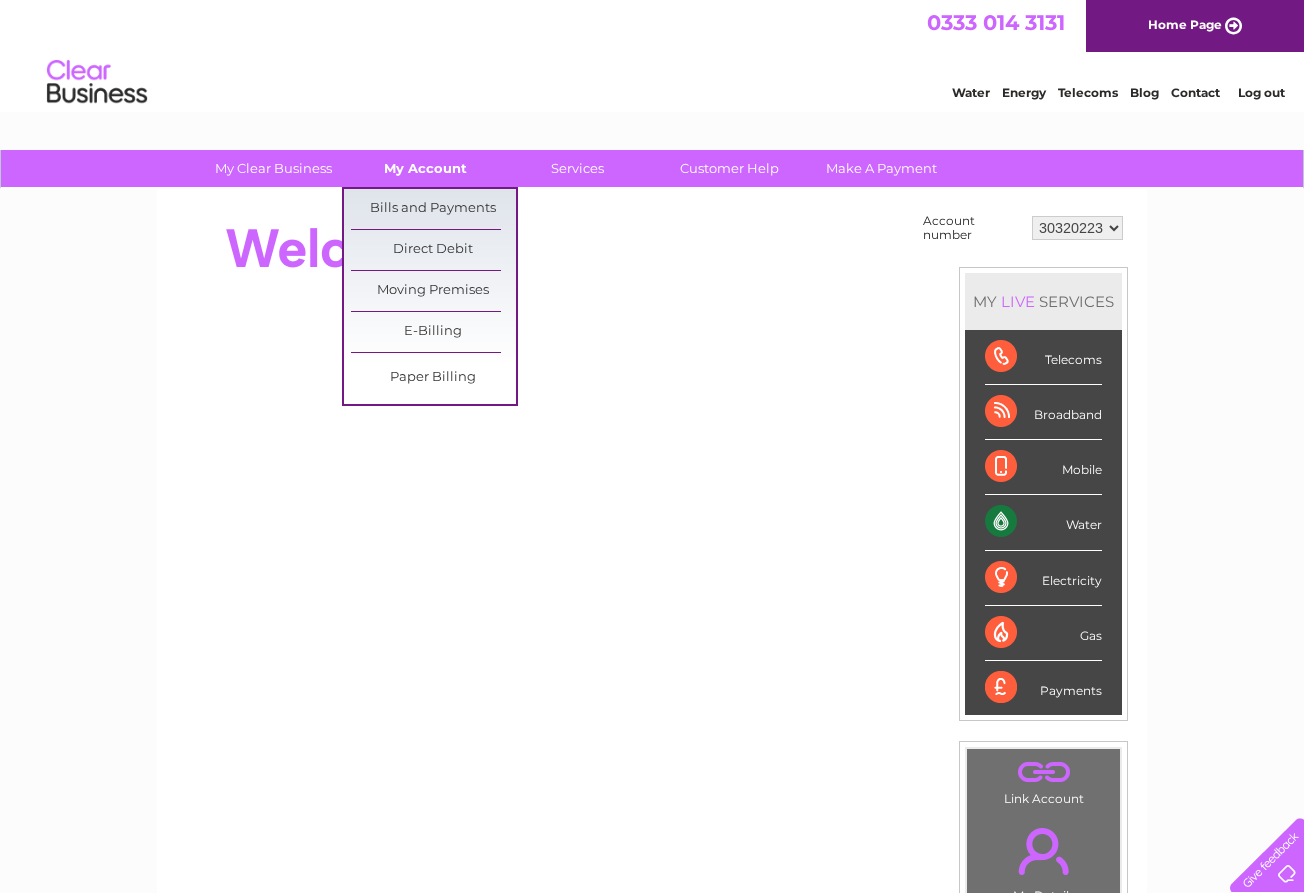 click on "My Account" at bounding box center (425, 168) 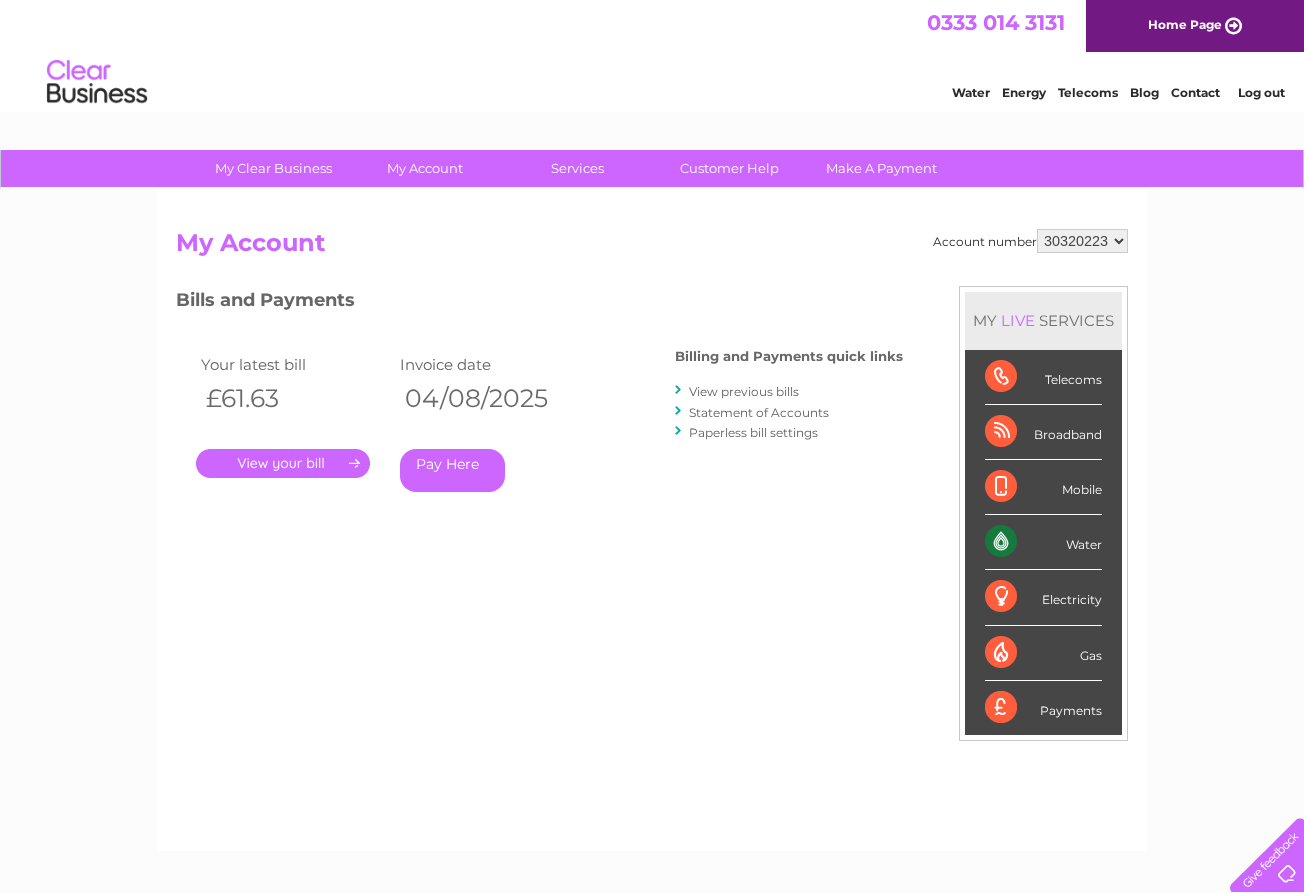 scroll, scrollTop: 0, scrollLeft: 0, axis: both 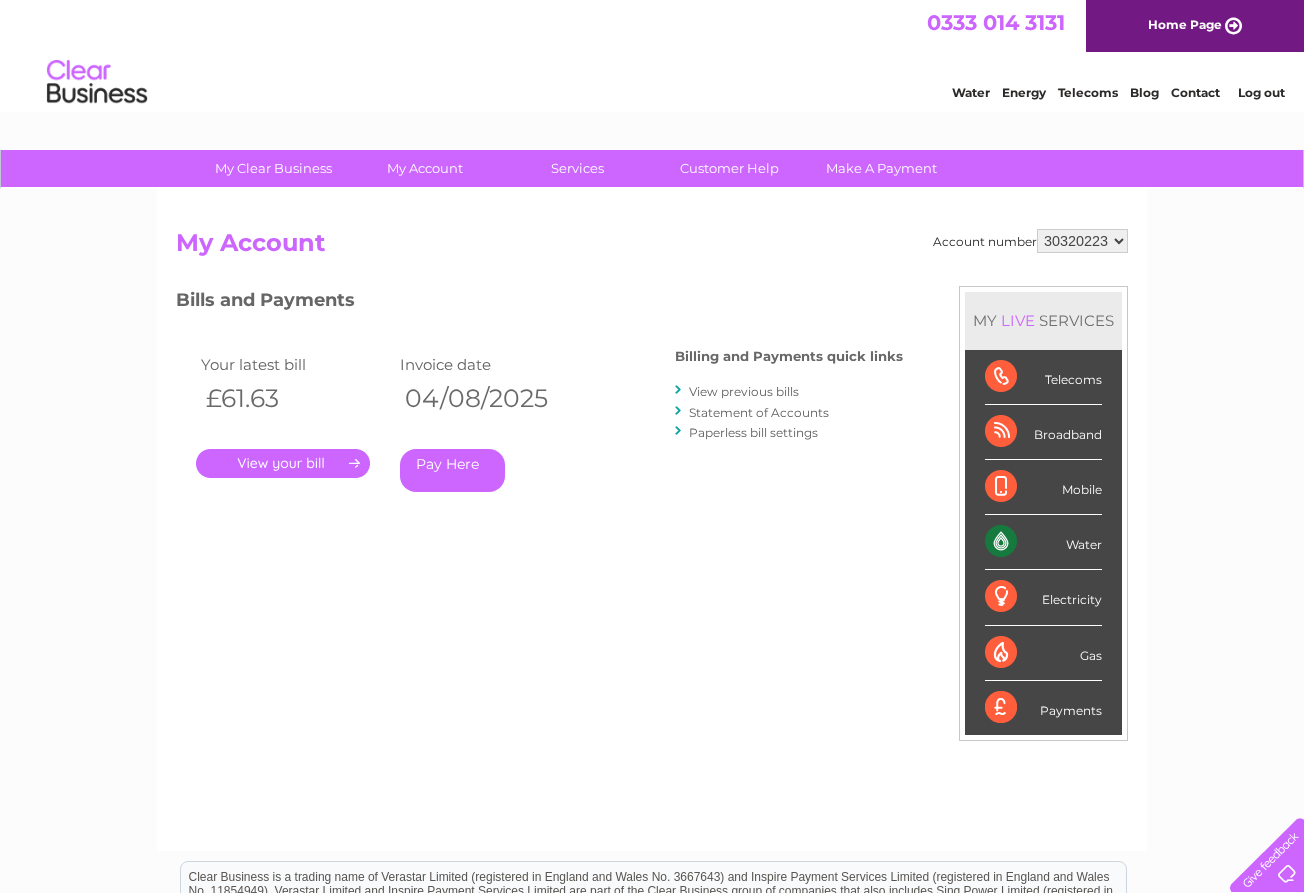 click on "Services" at bounding box center (577, 168) 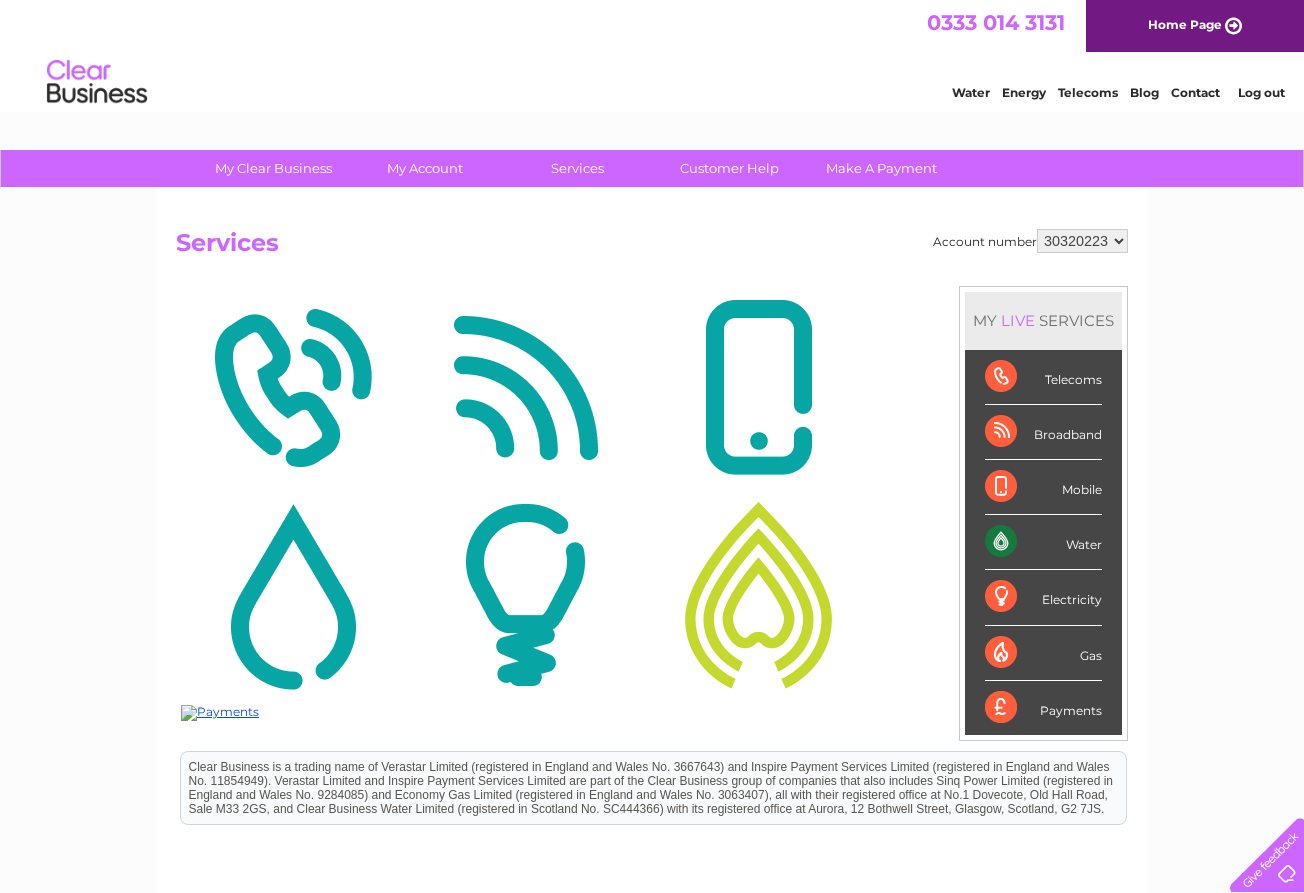 scroll, scrollTop: 0, scrollLeft: 0, axis: both 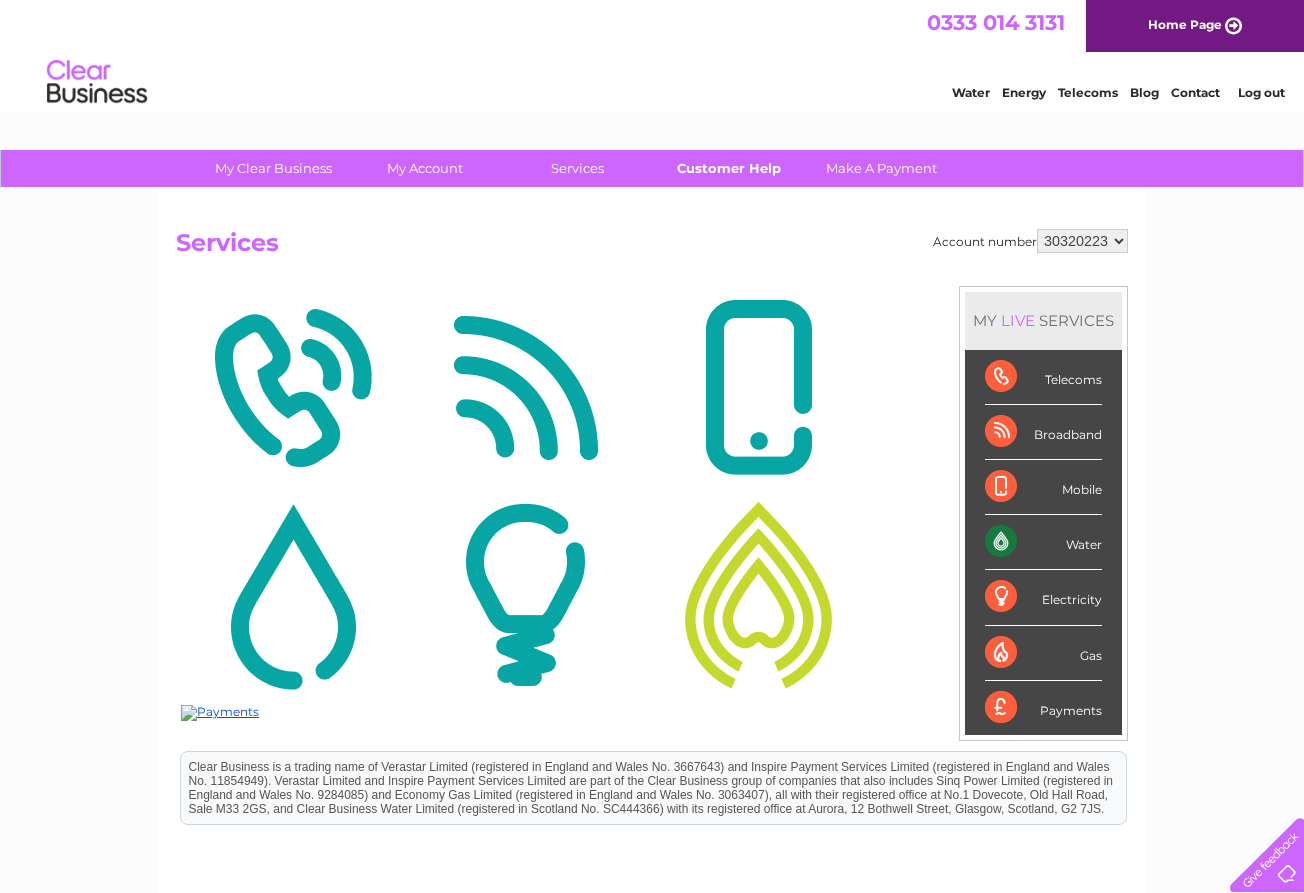 click on "Customer Help" at bounding box center (729, 168) 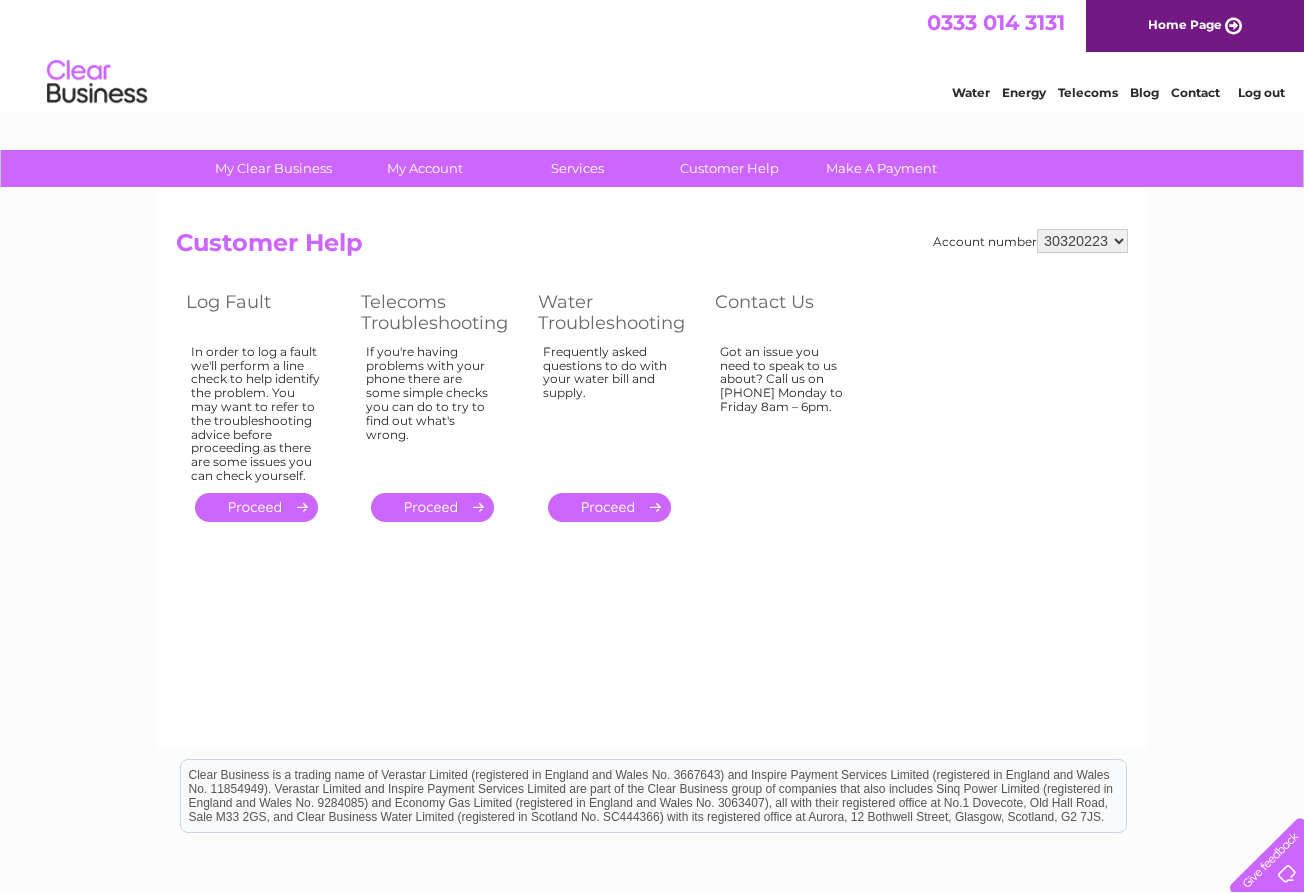 scroll, scrollTop: 0, scrollLeft: 0, axis: both 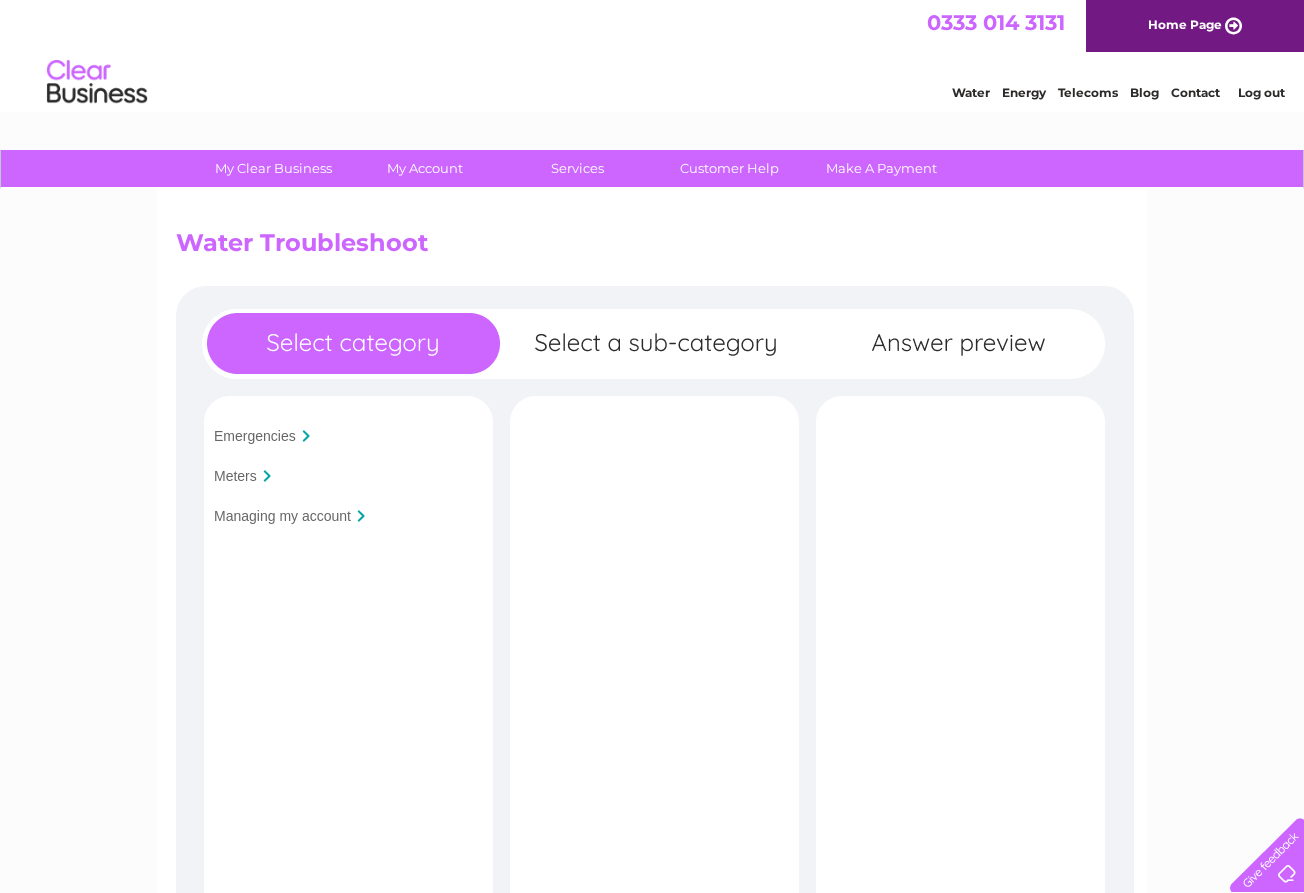 click on "Managing my account" at bounding box center [282, 516] 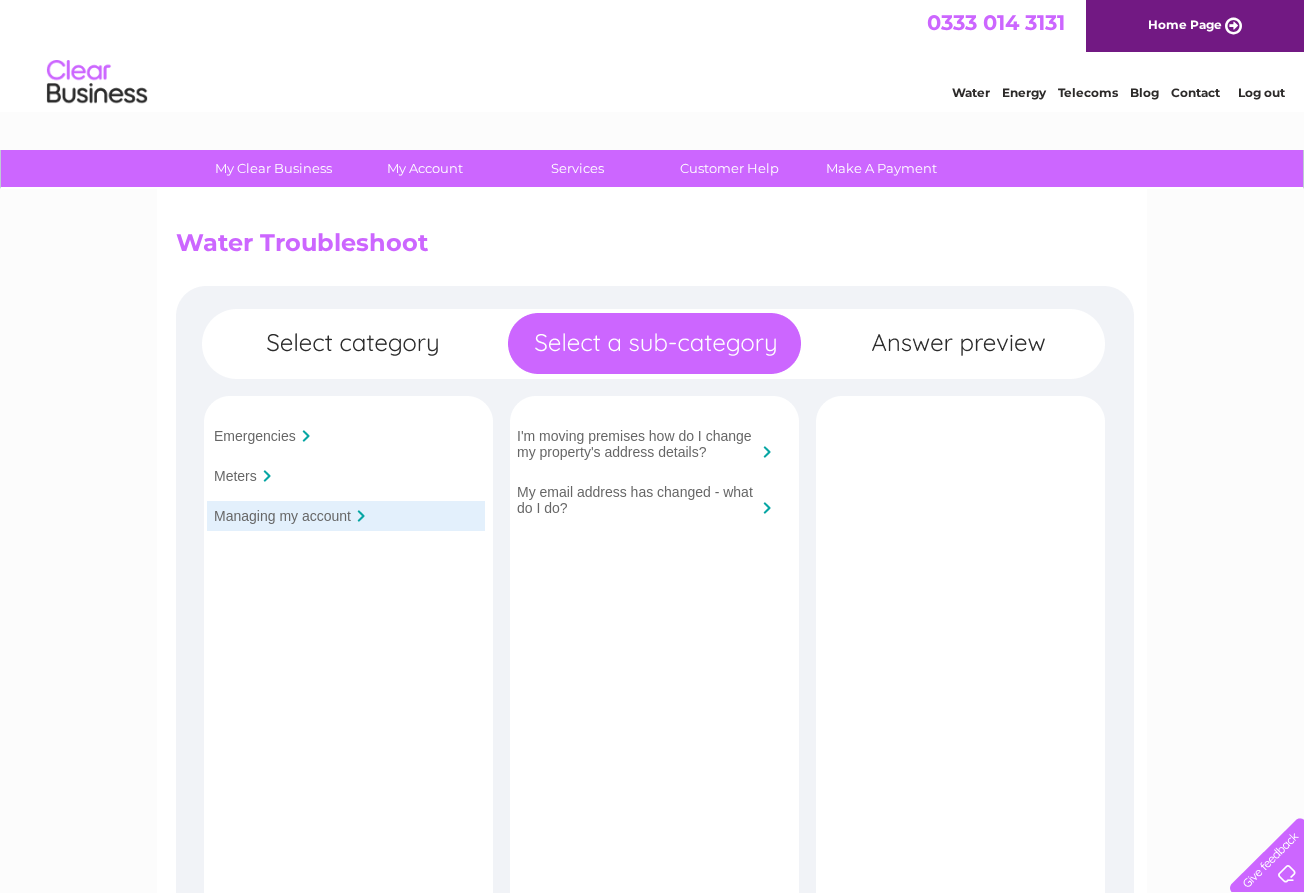 click on "I'm moving premises how do I change my property's address details?" at bounding box center [637, 444] 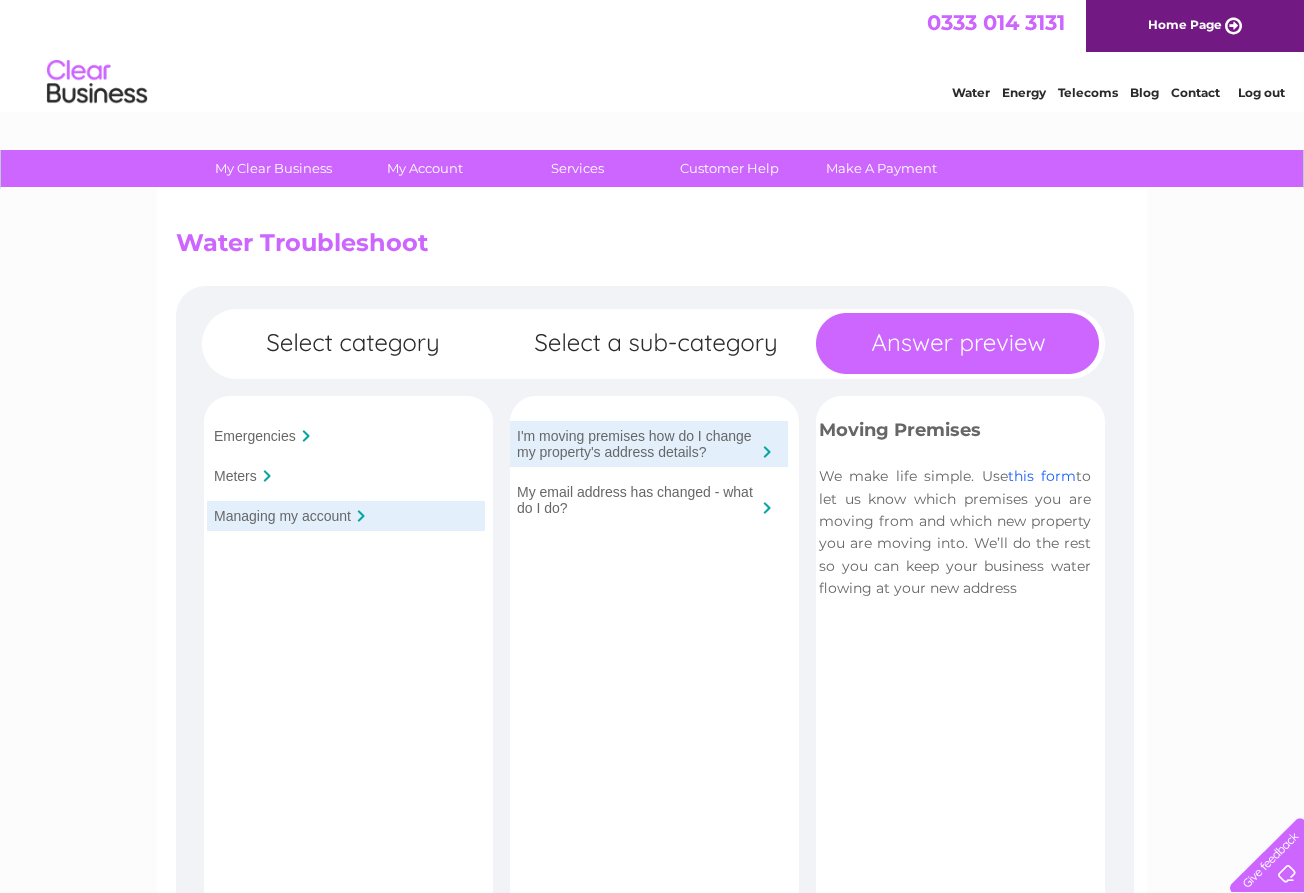 click on "this form" at bounding box center (1042, 476) 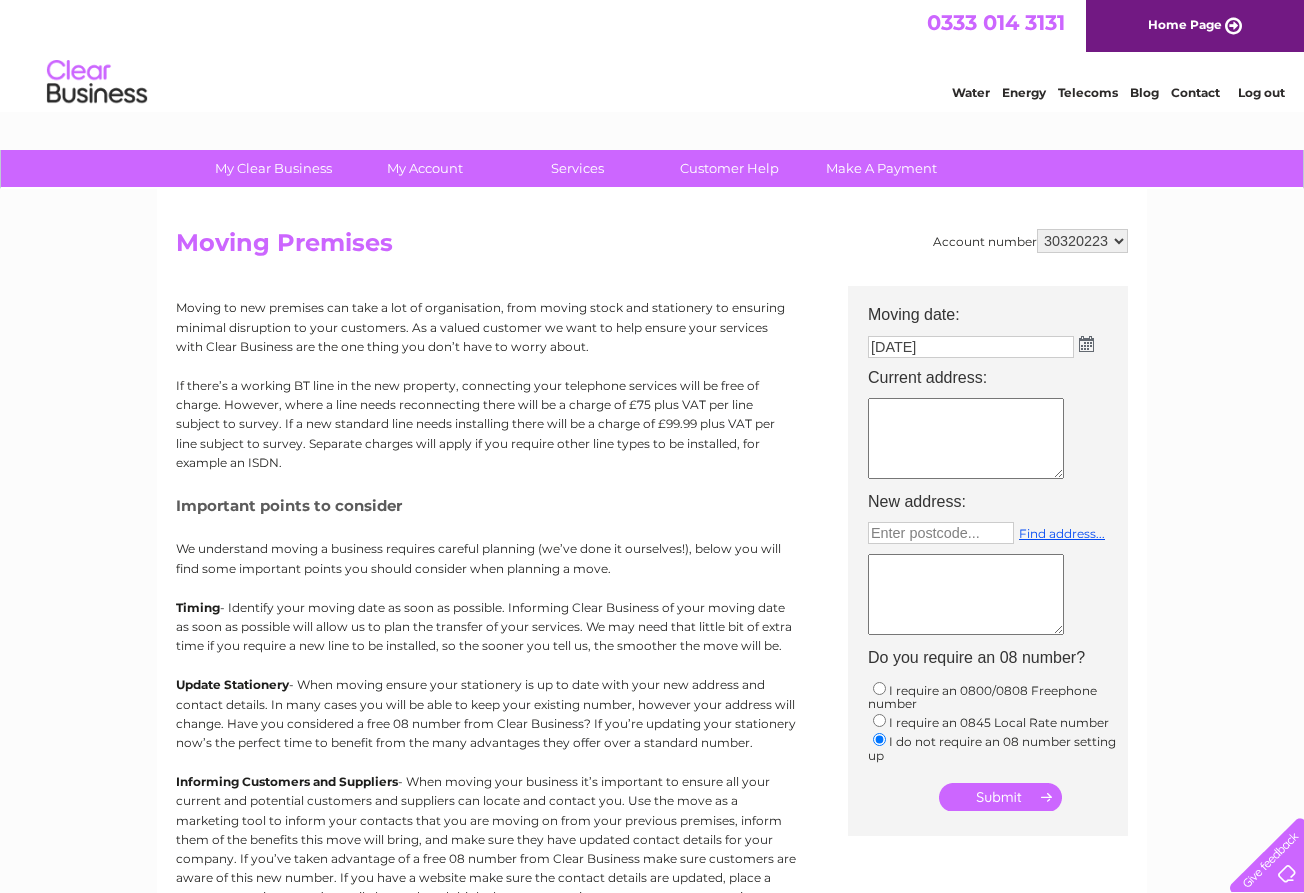 scroll, scrollTop: 0, scrollLeft: 0, axis: both 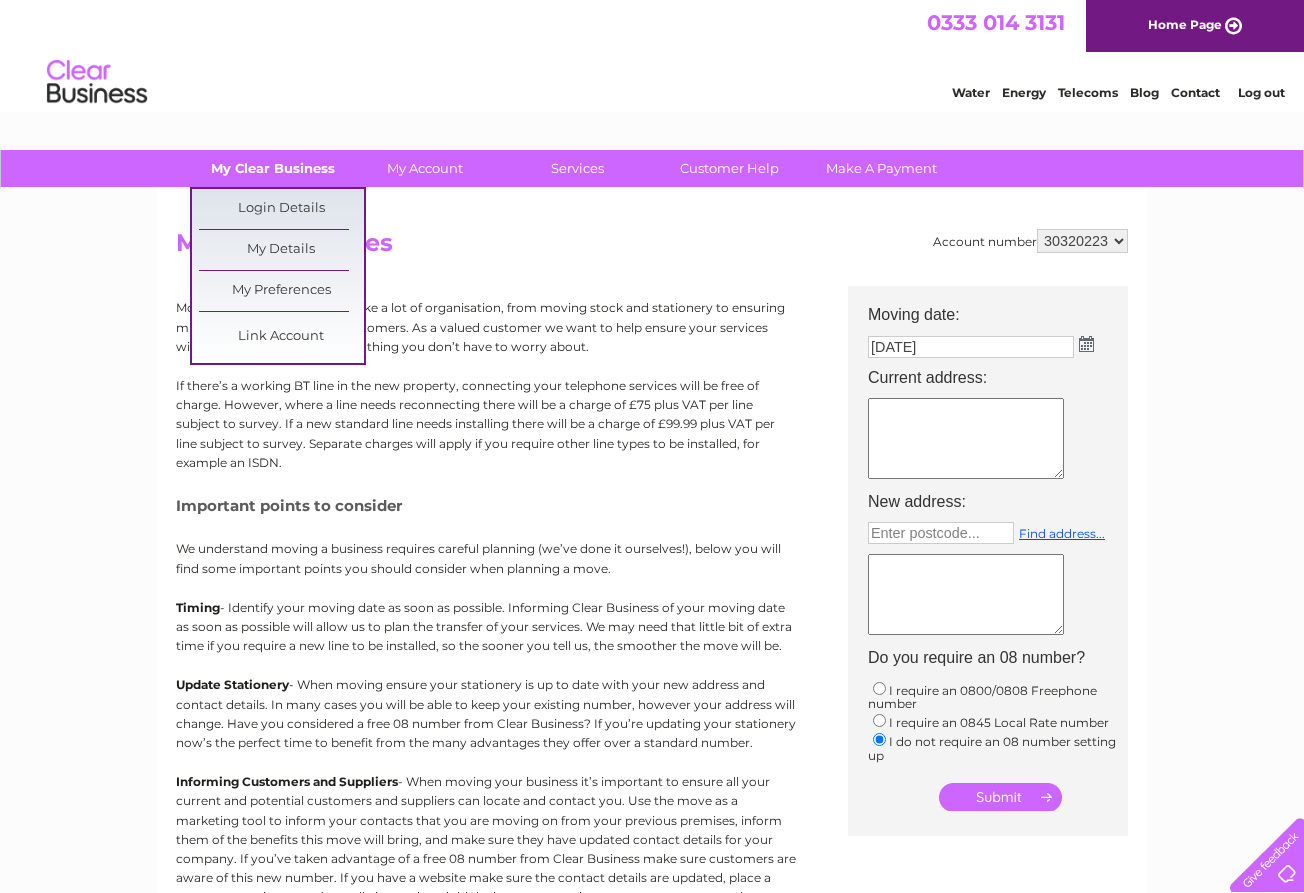 click on "My Clear Business" at bounding box center [273, 168] 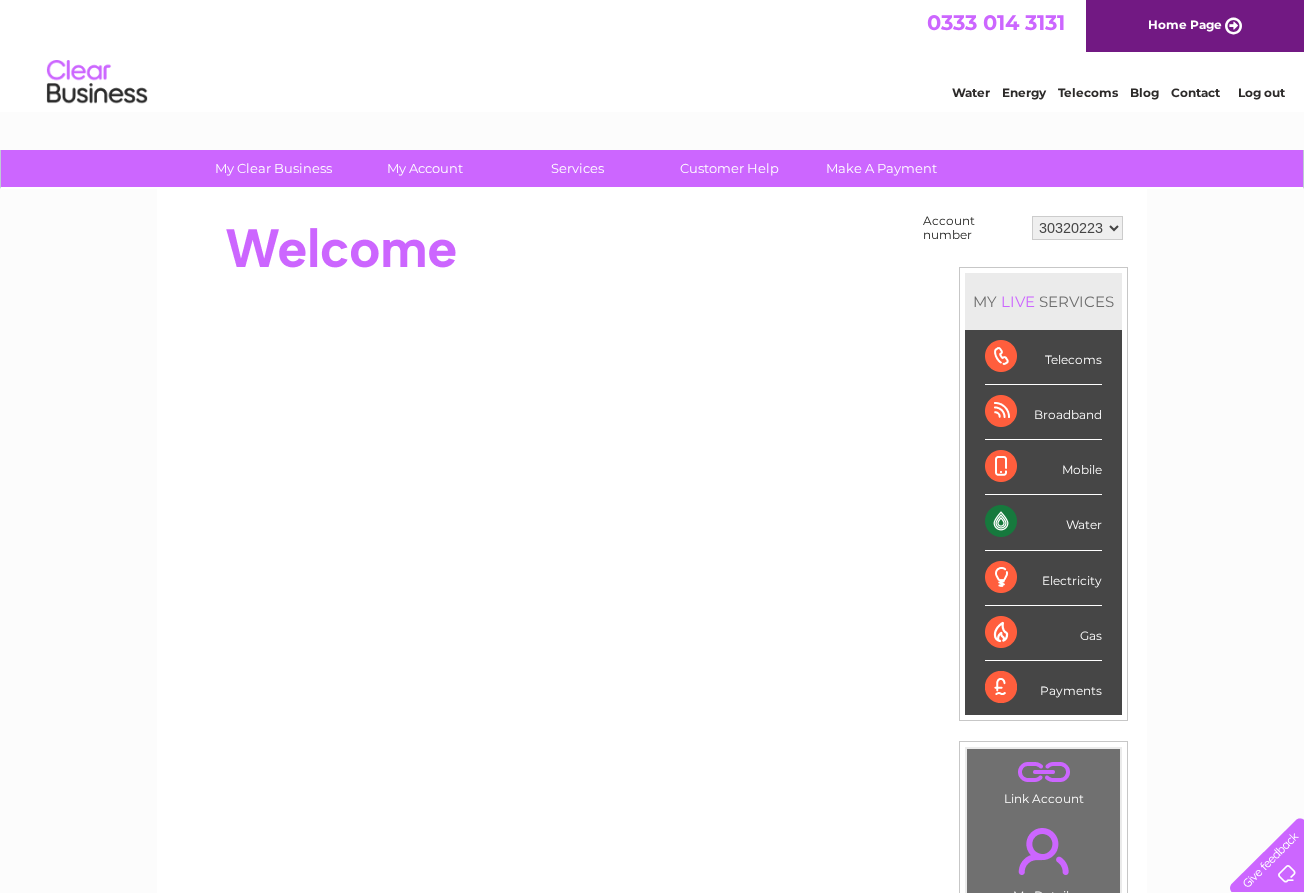 scroll, scrollTop: 0, scrollLeft: 0, axis: both 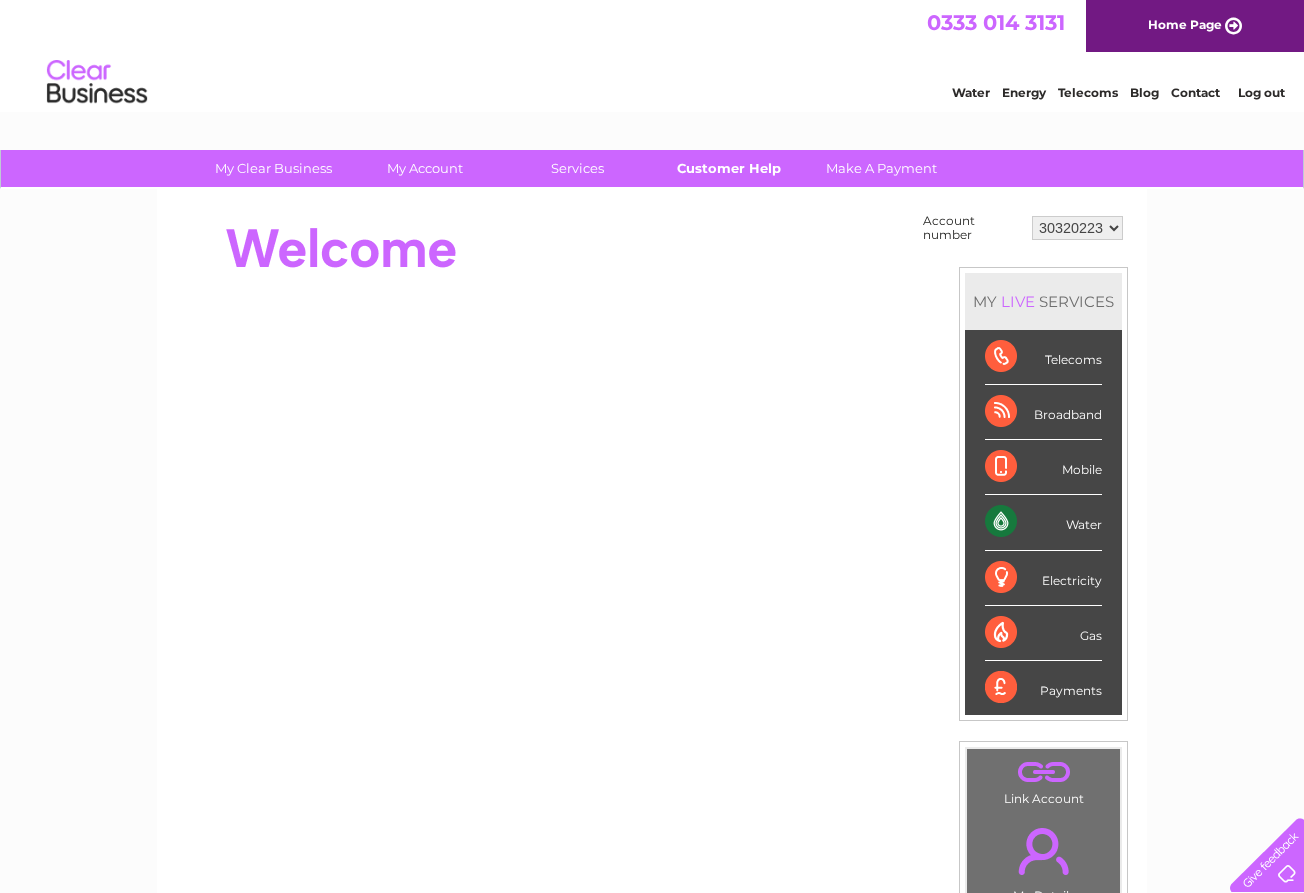 click on "Customer Help" at bounding box center [729, 168] 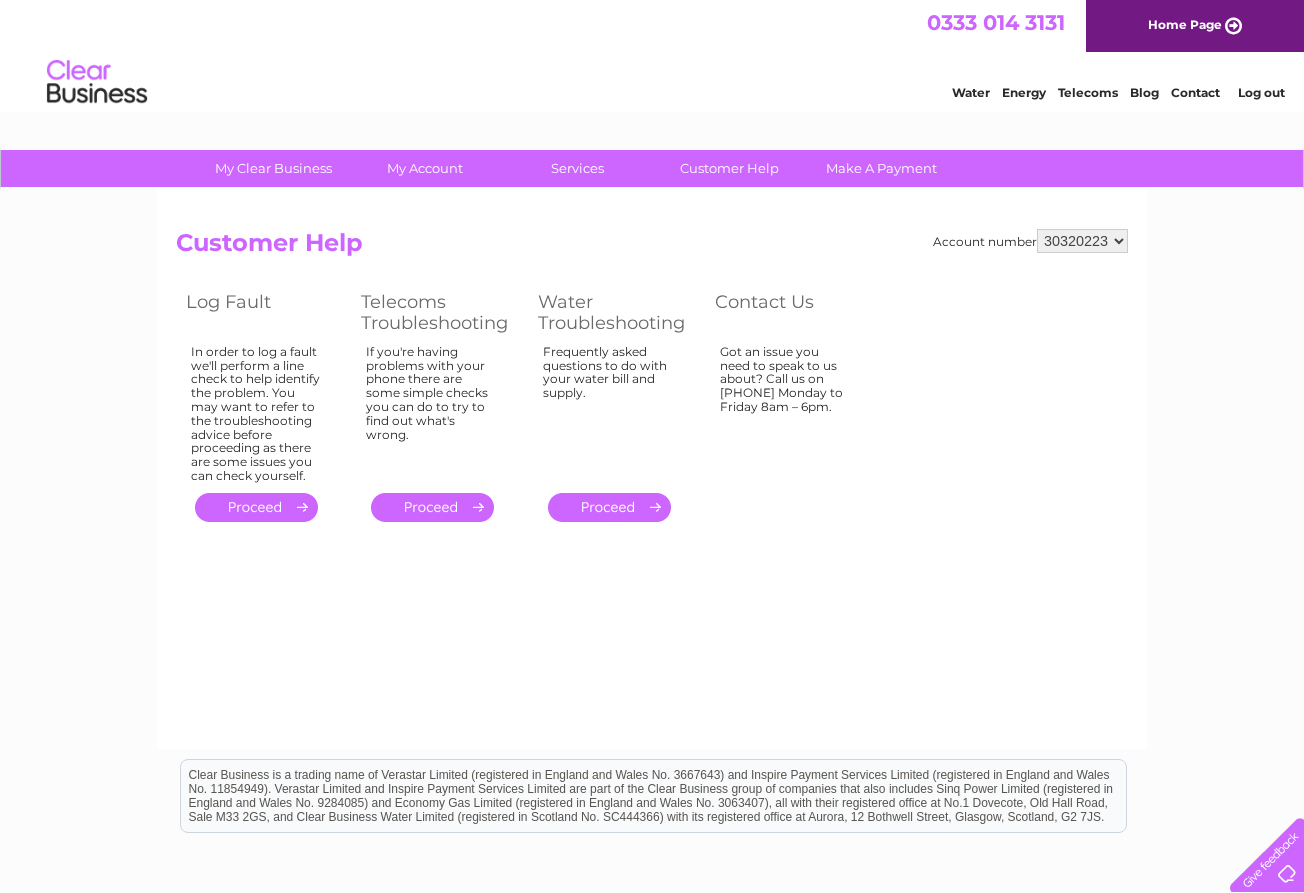 scroll, scrollTop: 0, scrollLeft: 0, axis: both 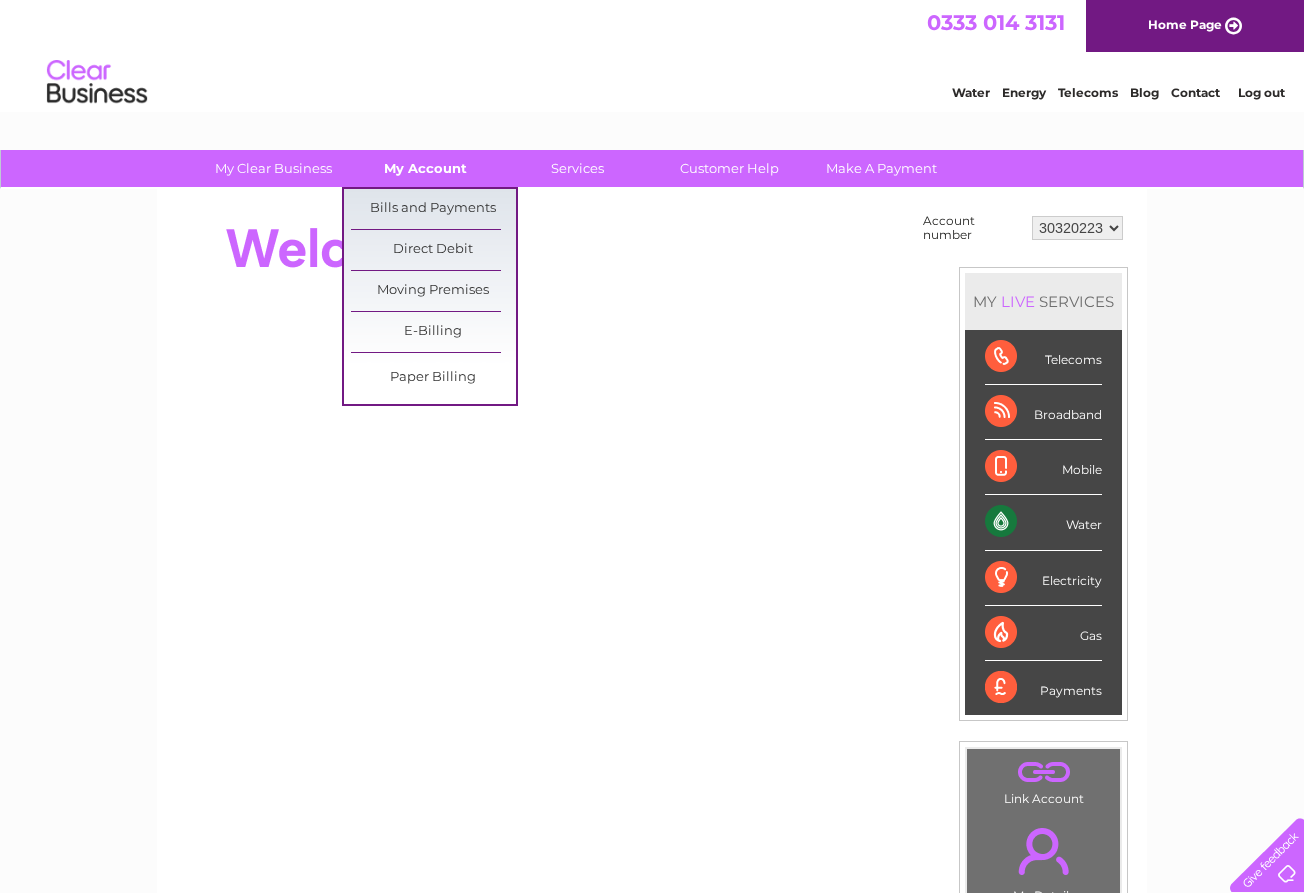 click on "My Account" at bounding box center [425, 168] 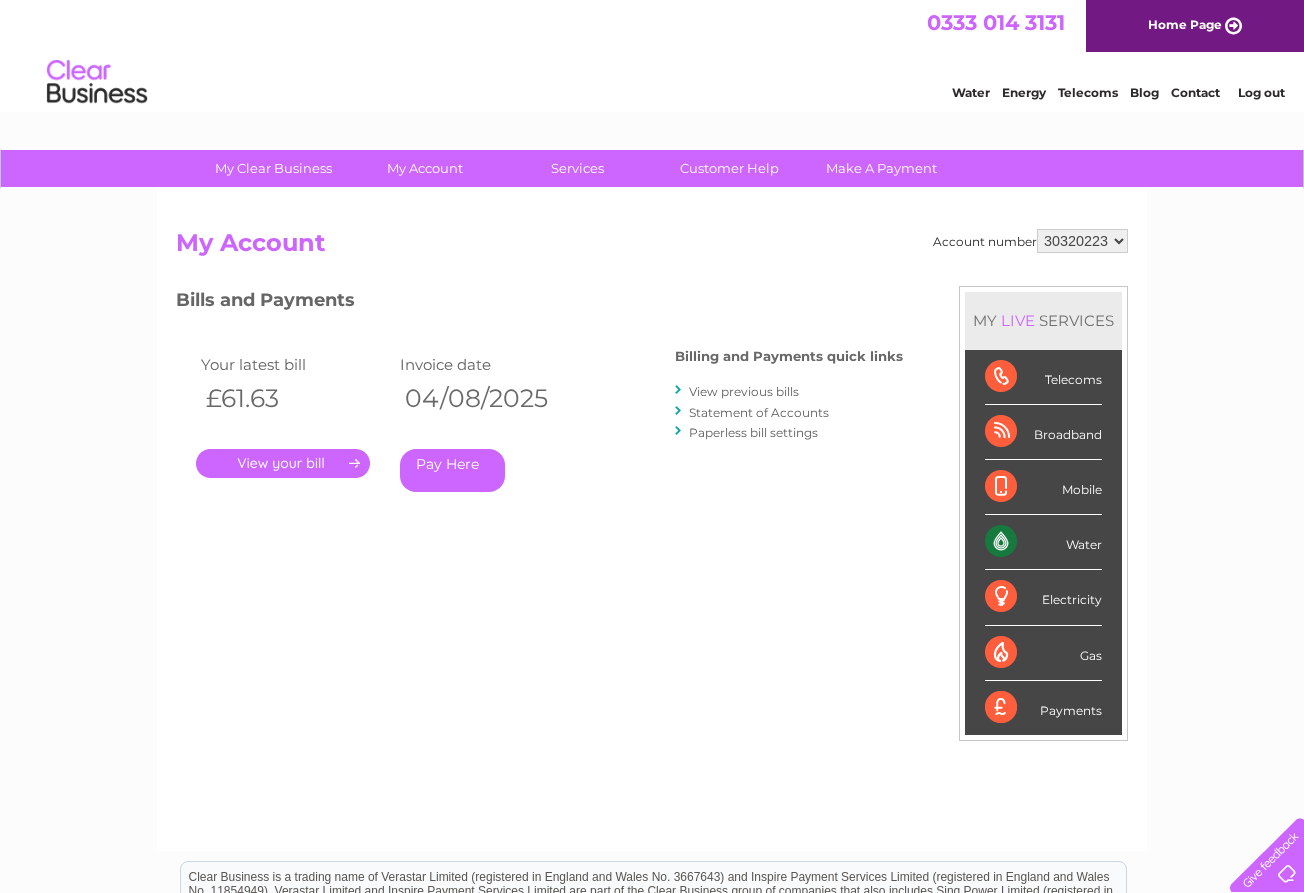 scroll, scrollTop: 0, scrollLeft: 0, axis: both 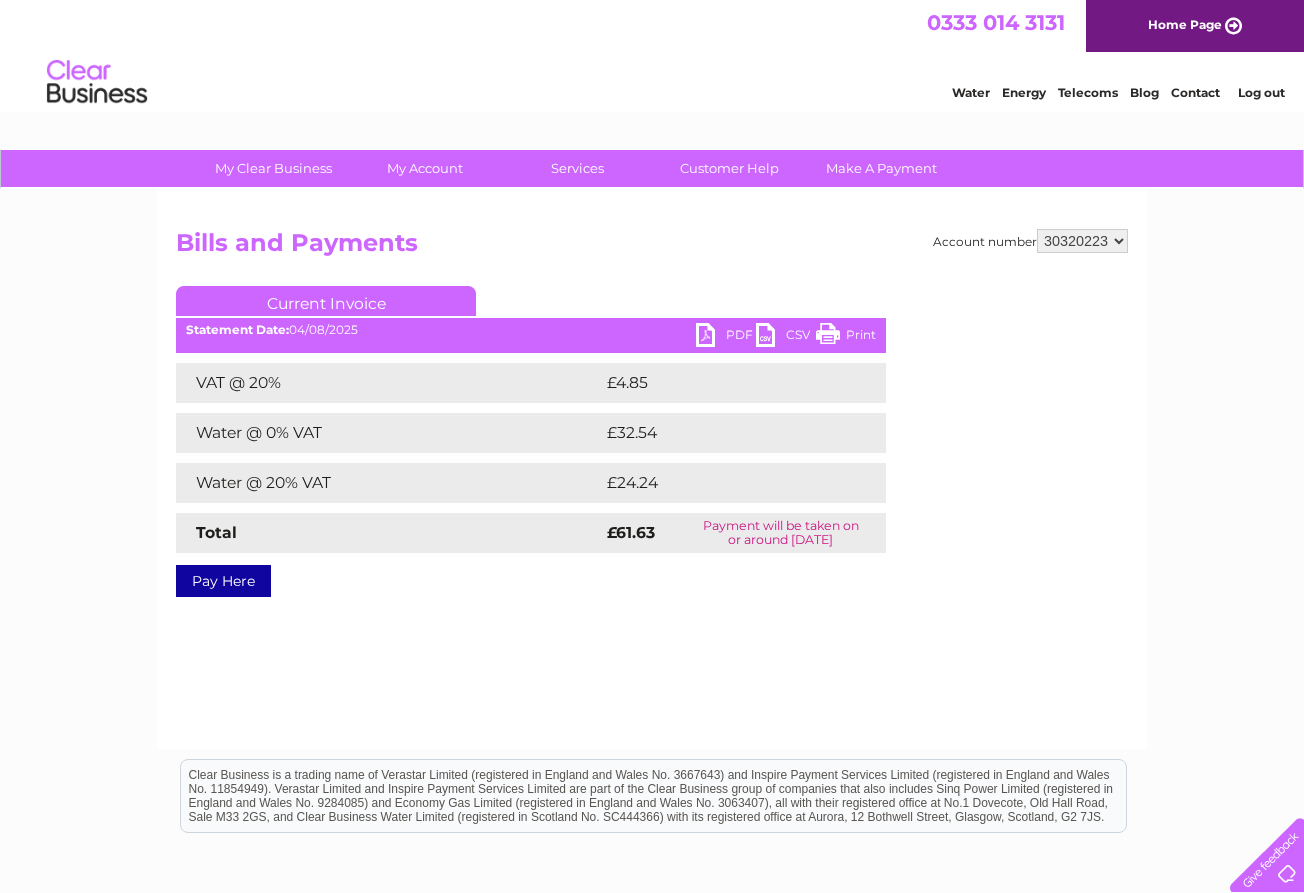 click on "PDF" at bounding box center (726, 337) 